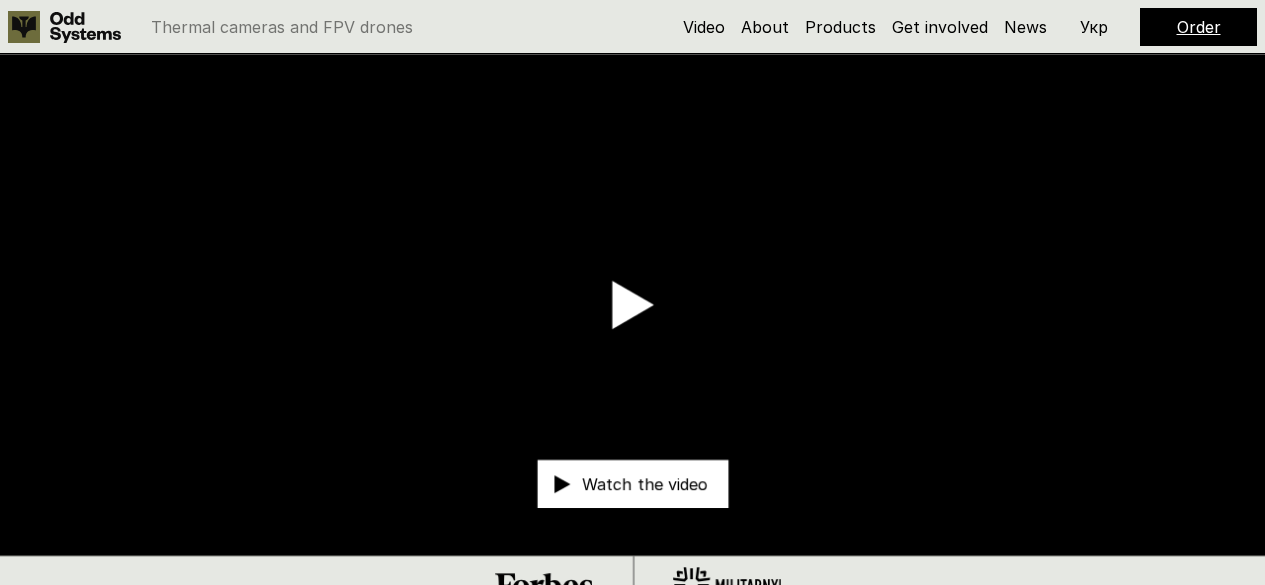 scroll, scrollTop: 0, scrollLeft: 0, axis: both 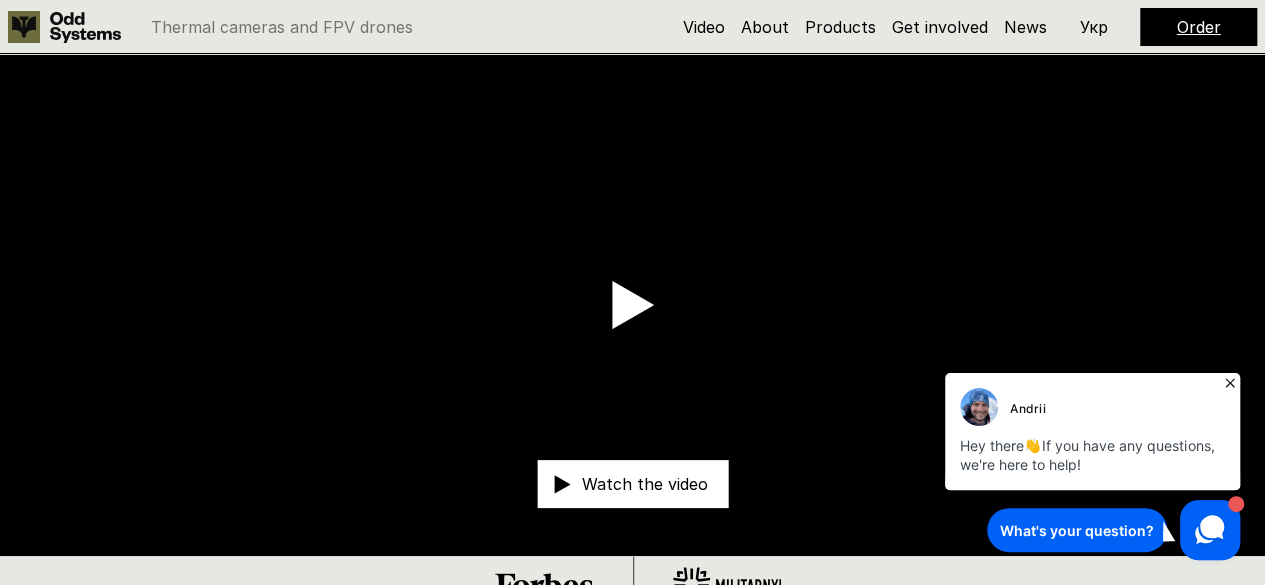 click on "Watch the video" at bounding box center [645, 484] 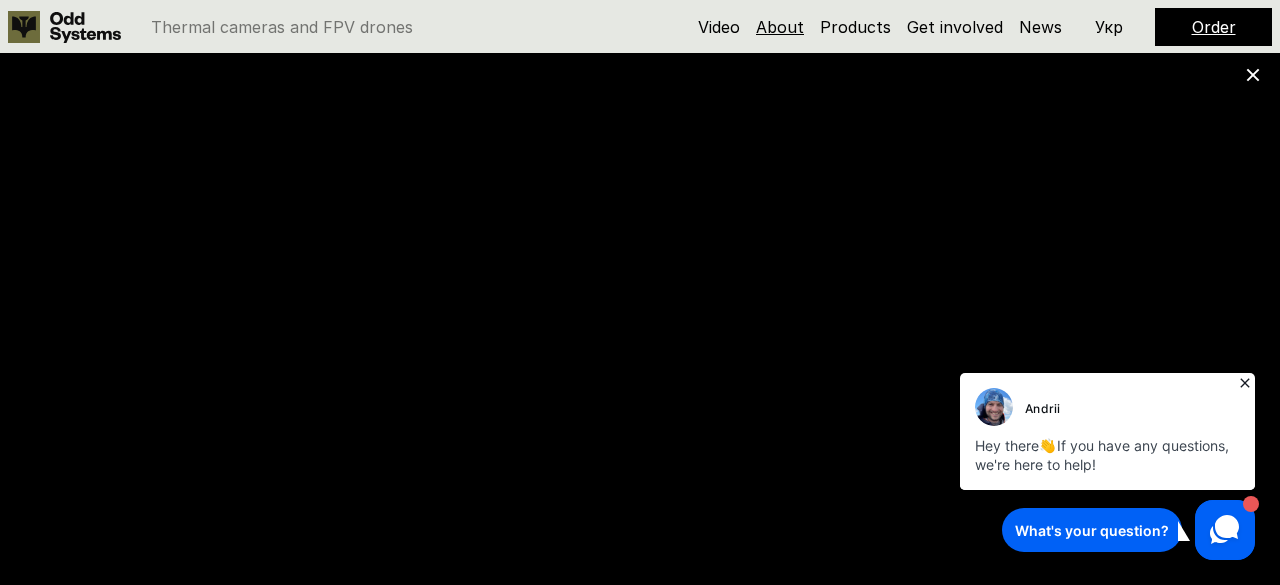 click on "About" at bounding box center [780, 27] 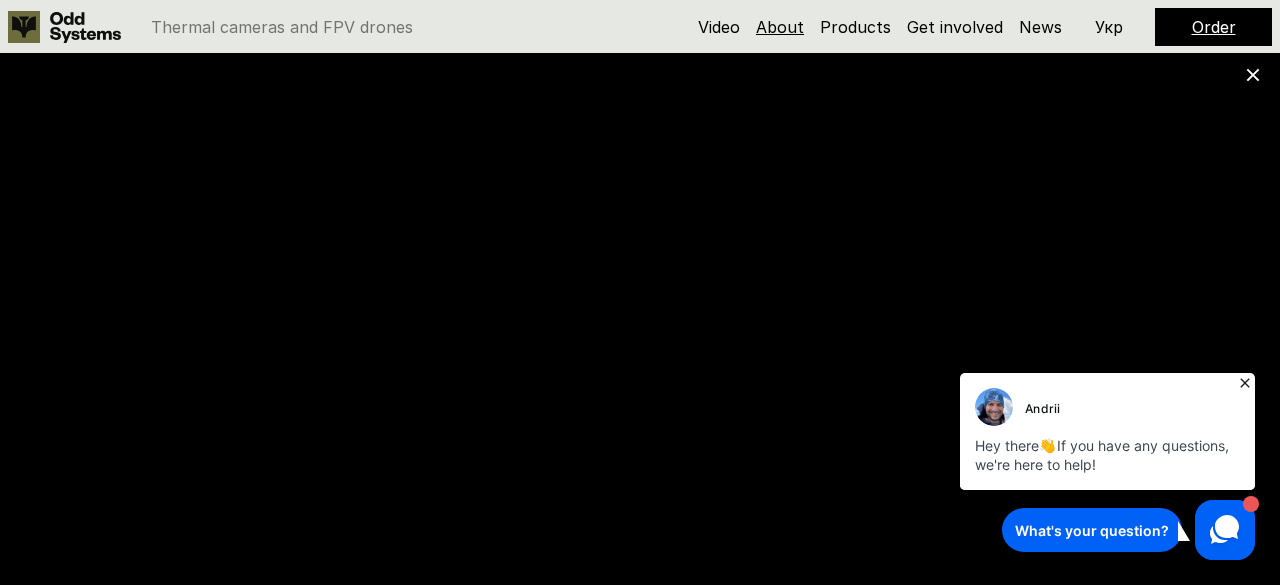 click on "About" at bounding box center (780, 27) 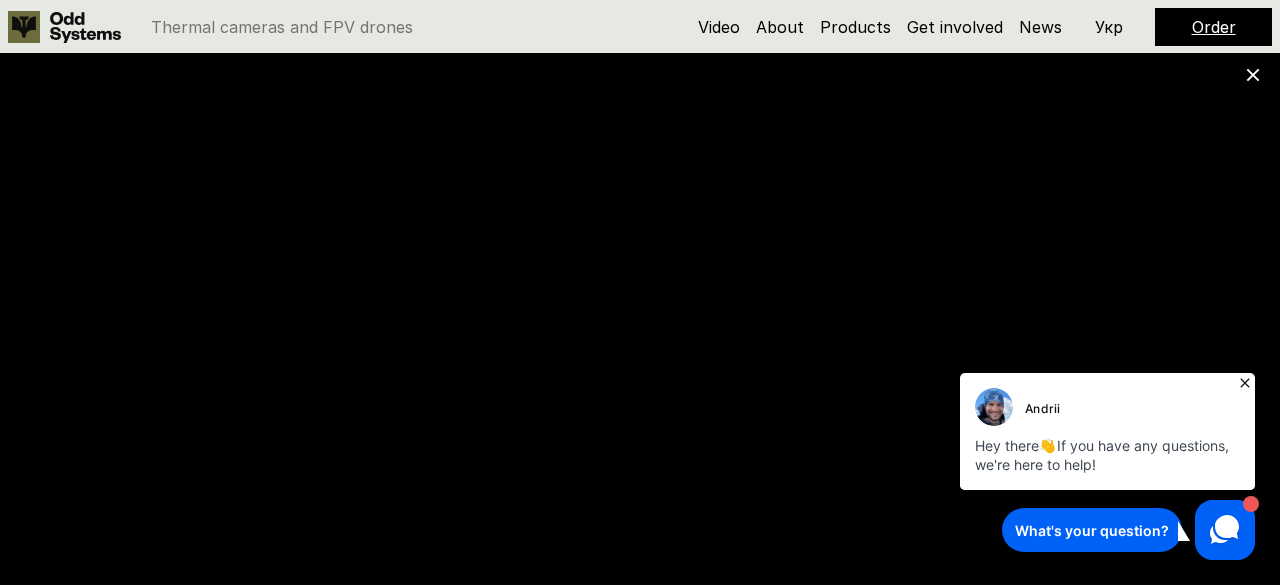 click 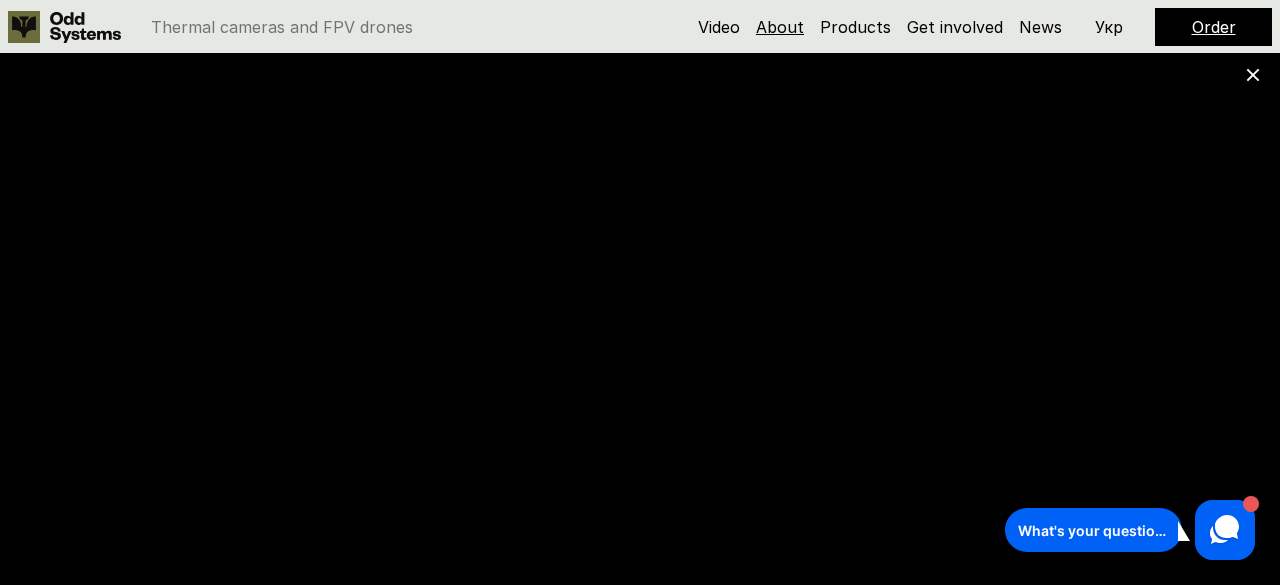 click on "About" at bounding box center [780, 27] 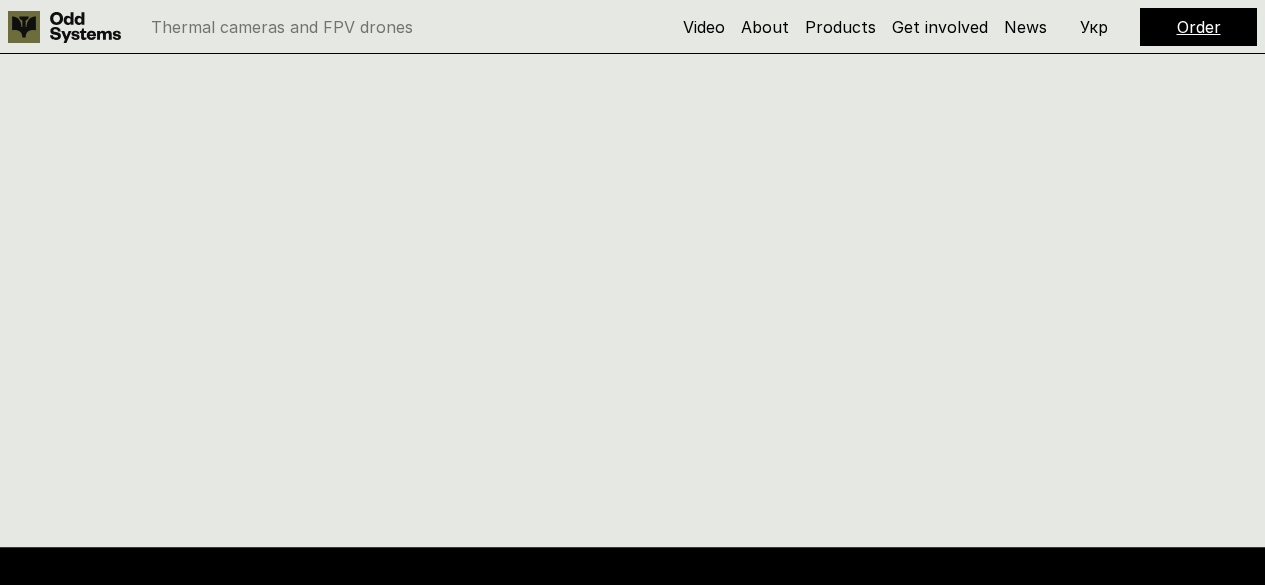 scroll, scrollTop: 616, scrollLeft: 0, axis: vertical 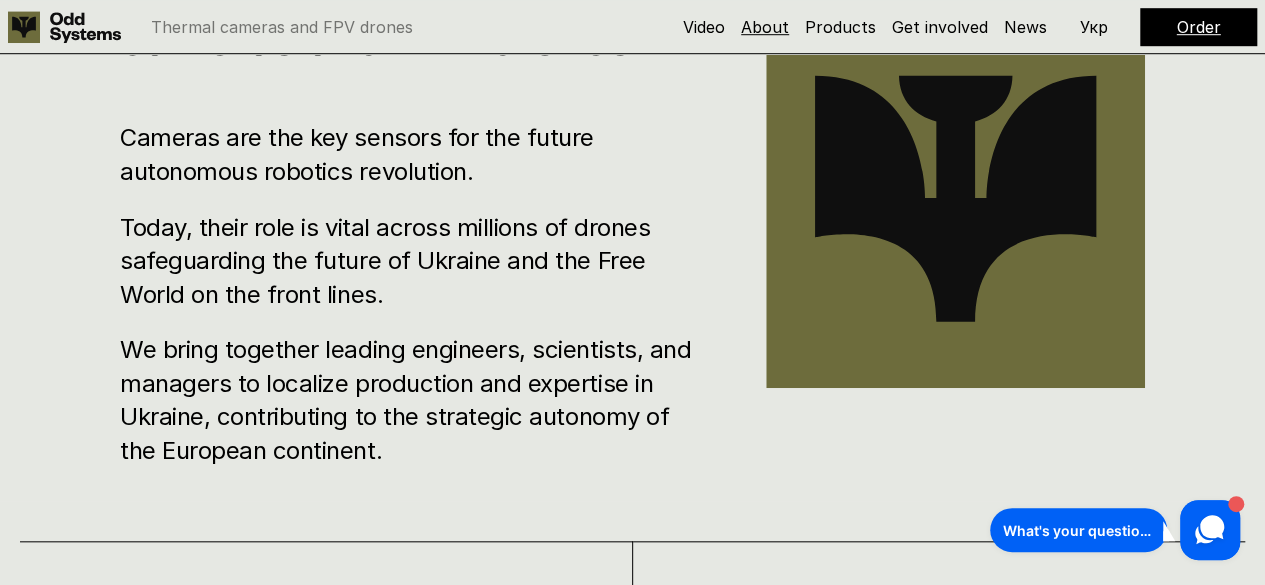click on "About" at bounding box center [765, 27] 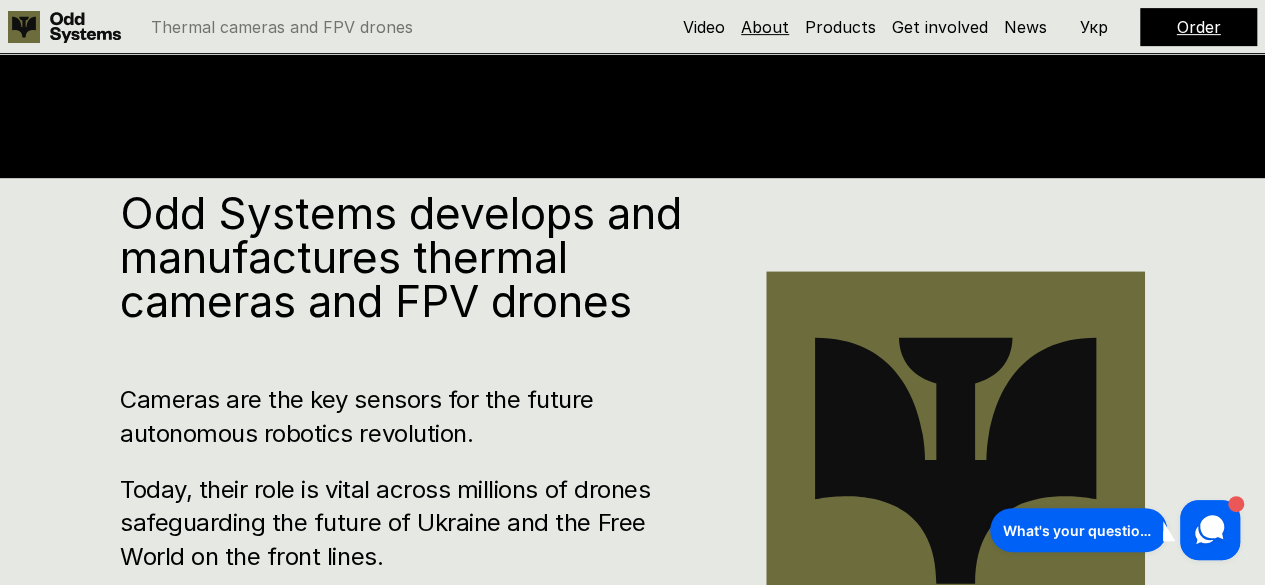 scroll, scrollTop: 427, scrollLeft: 0, axis: vertical 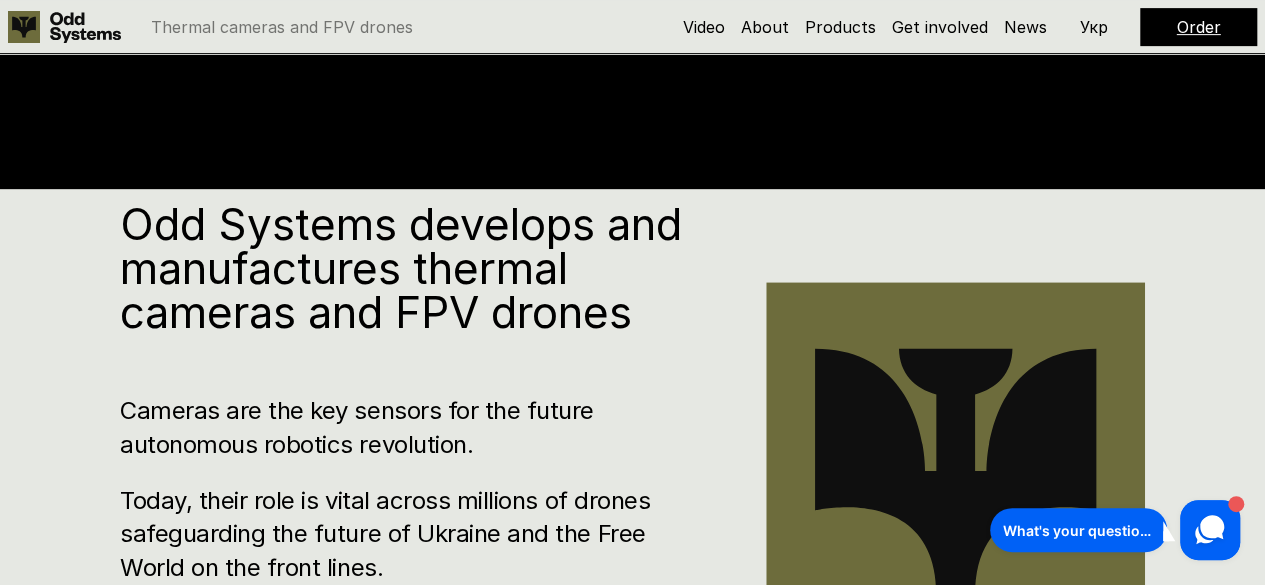 click on "Cameras are the key sensors for the future autonomous robotics revolution." at bounding box center (413, 427) 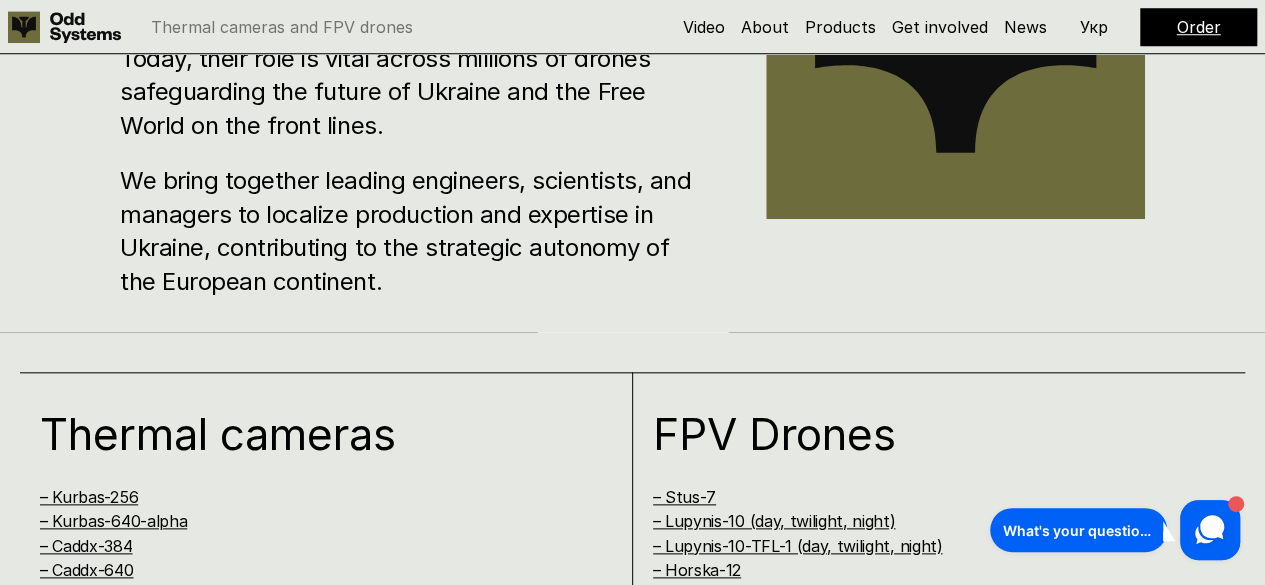 click on "FPV Drones – Stus-7 – Lupynis-10 (day, twilight, night) – Lupynis-10-TFL-1 (day, twilight, night) – Horska-12" at bounding box center [939, 644] 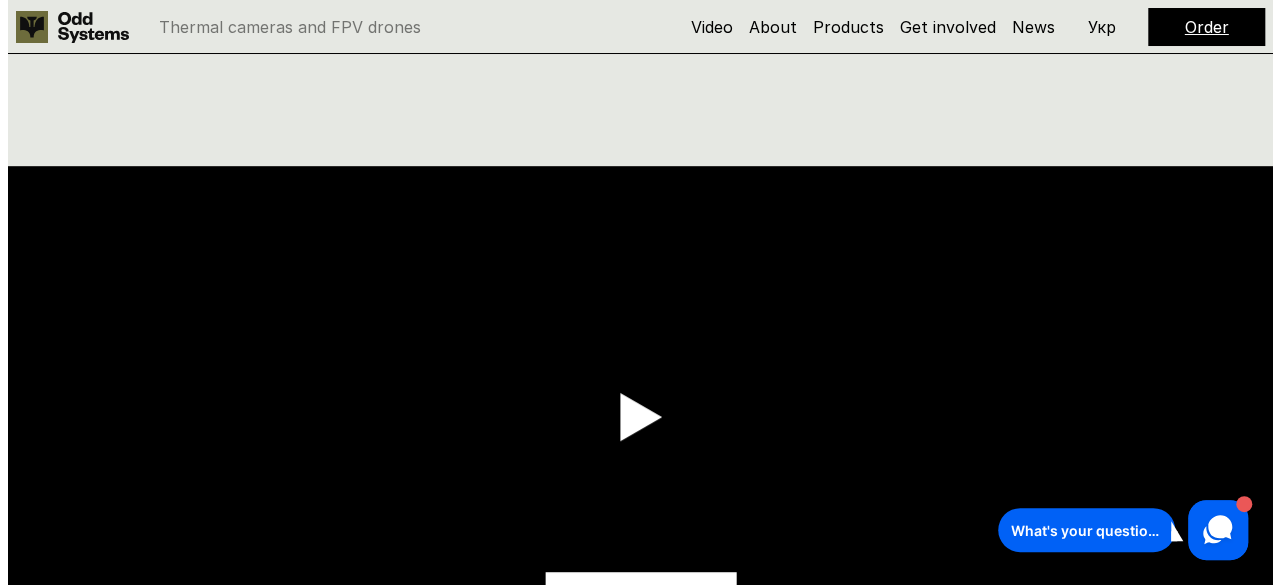 scroll, scrollTop: 0, scrollLeft: 0, axis: both 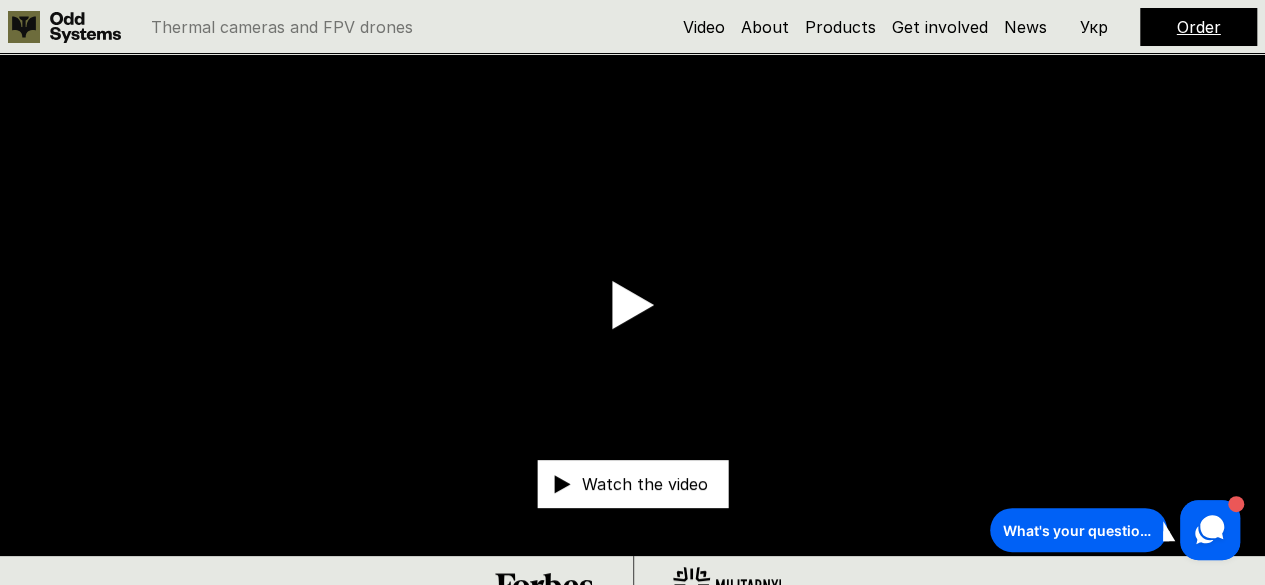 click 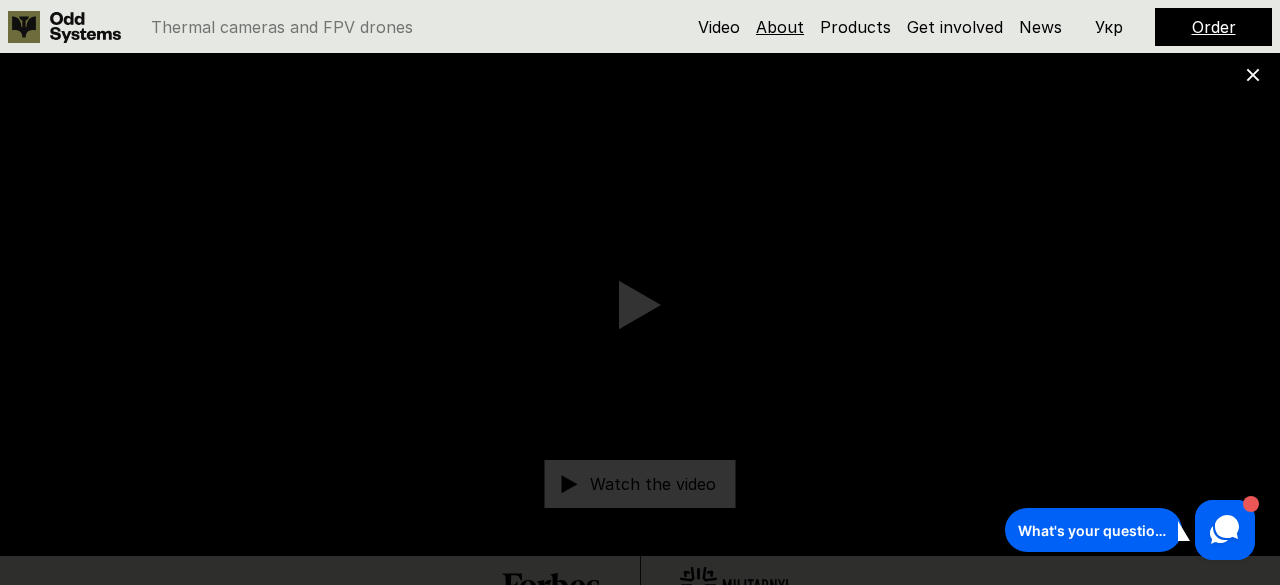 click on "About" at bounding box center (780, 27) 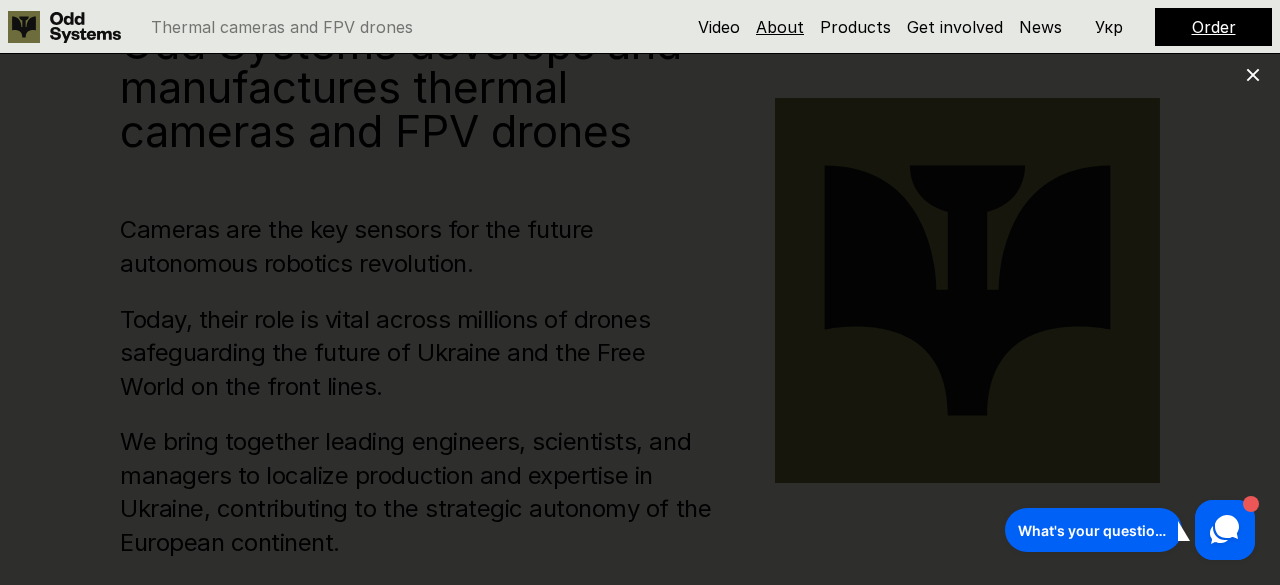 scroll, scrollTop: 616, scrollLeft: 0, axis: vertical 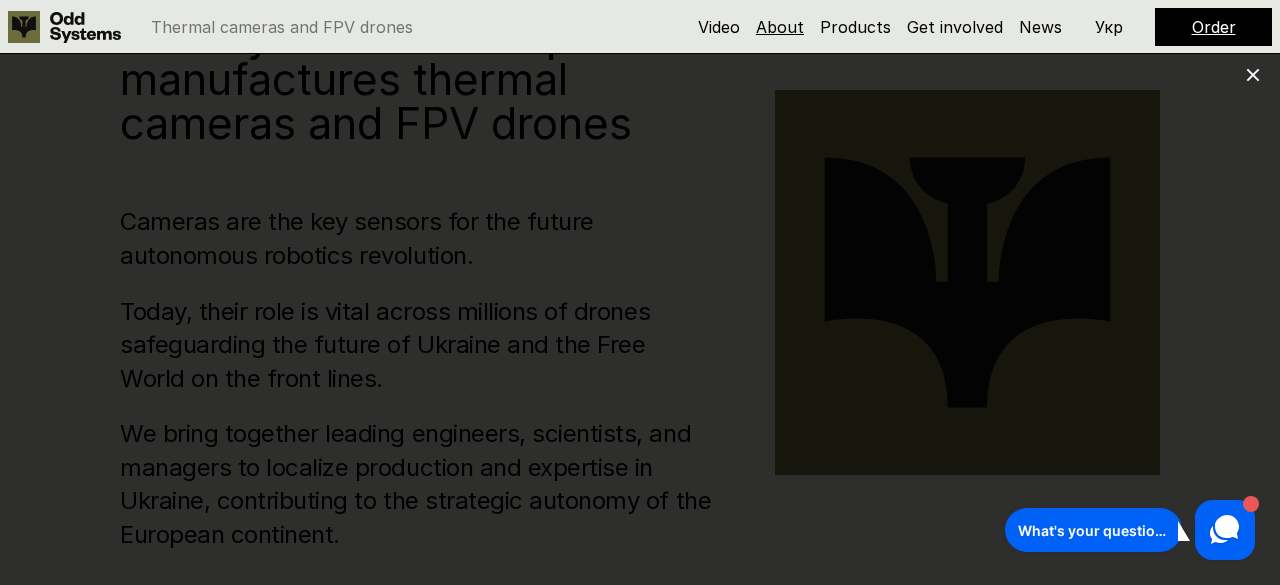 click on "About" at bounding box center (780, 27) 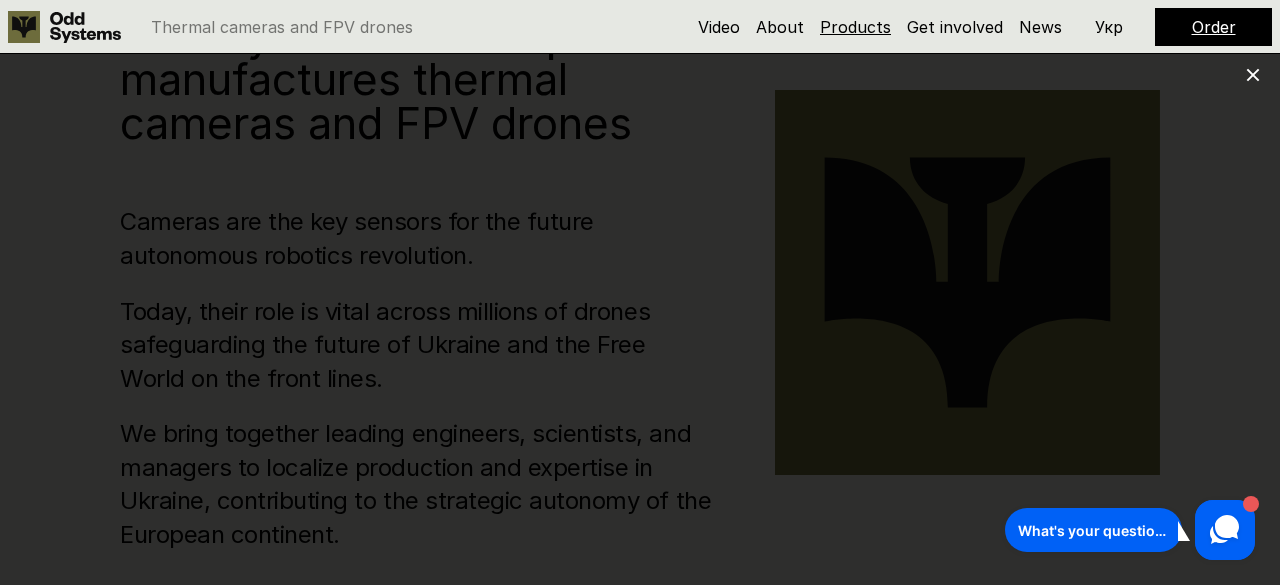 click on "Products" at bounding box center (855, 27) 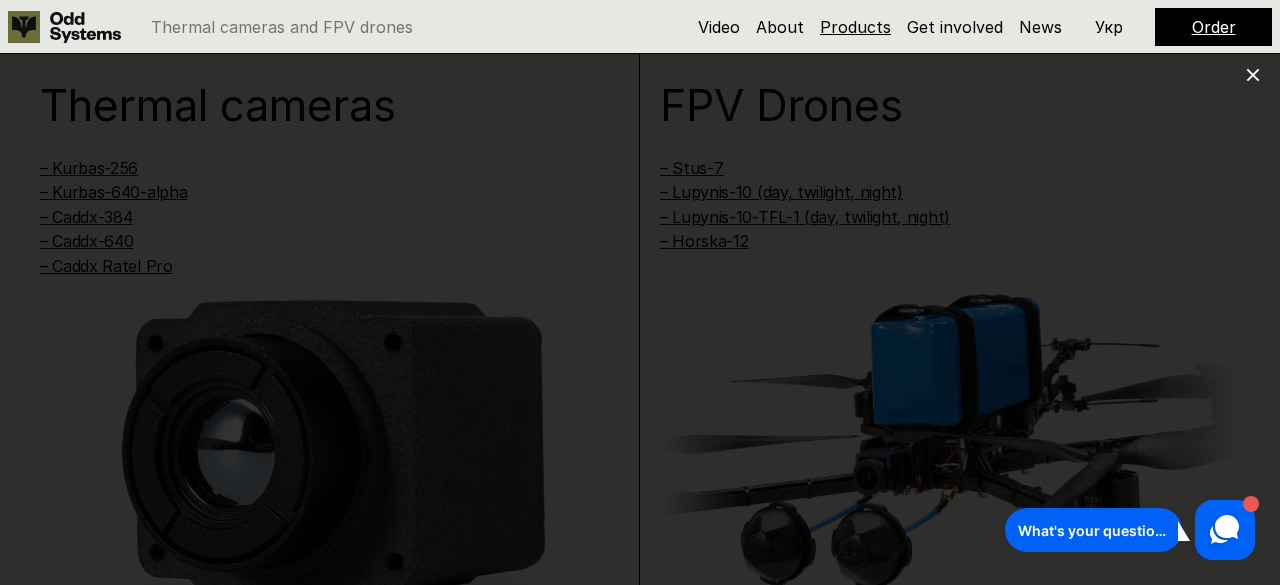 scroll, scrollTop: 1201, scrollLeft: 0, axis: vertical 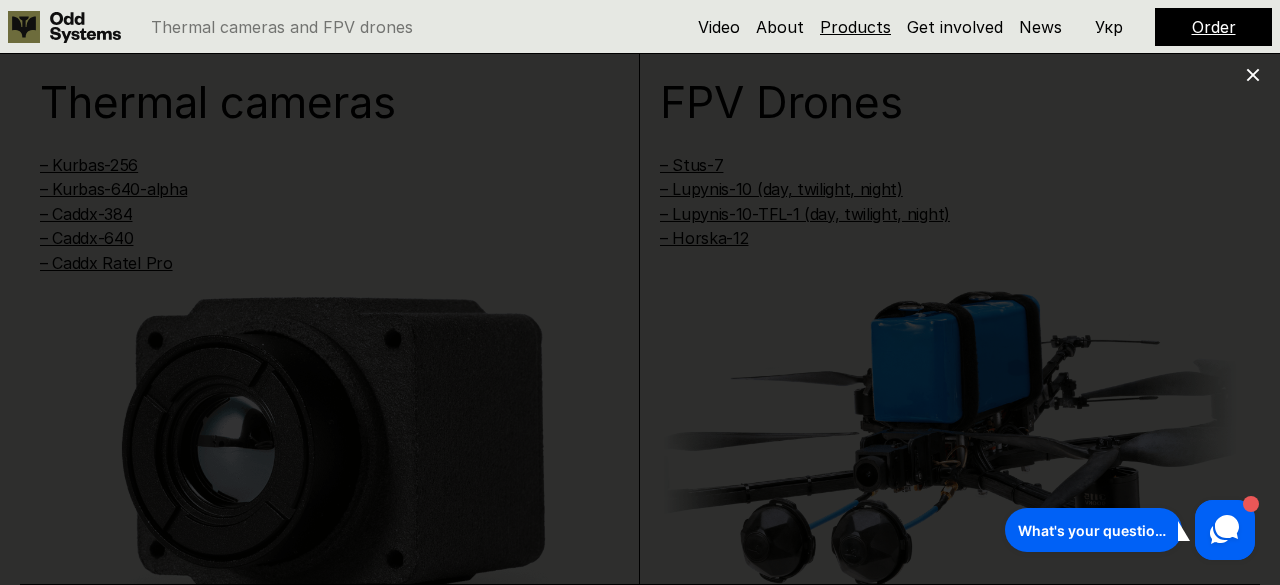 click on "Products" at bounding box center [855, 27] 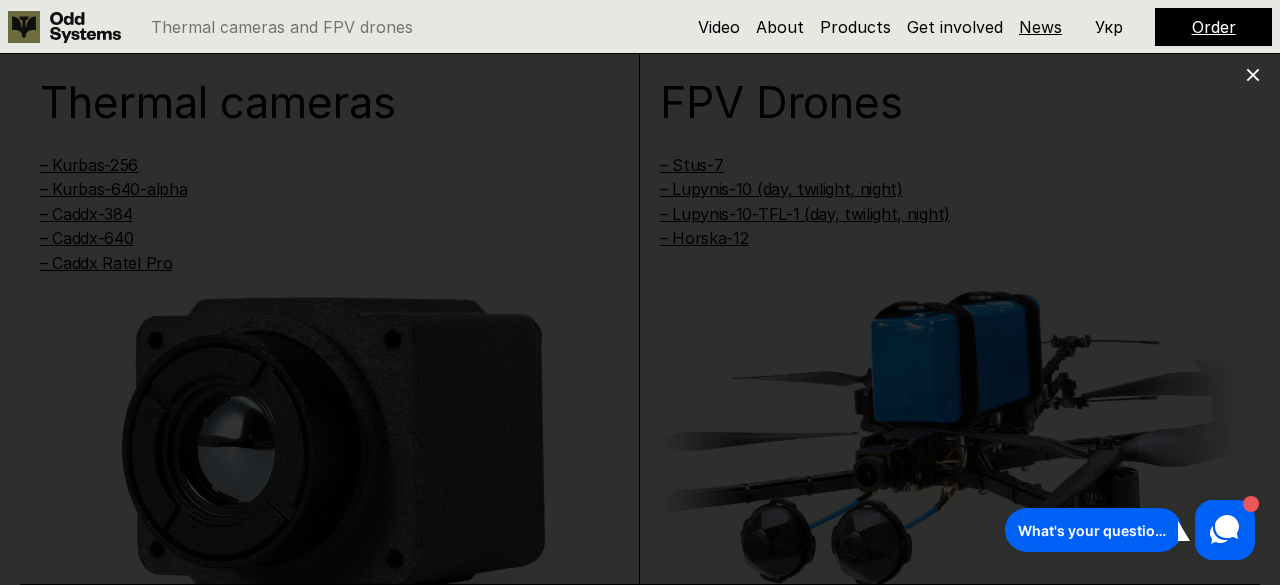 click on "News" at bounding box center [1040, 27] 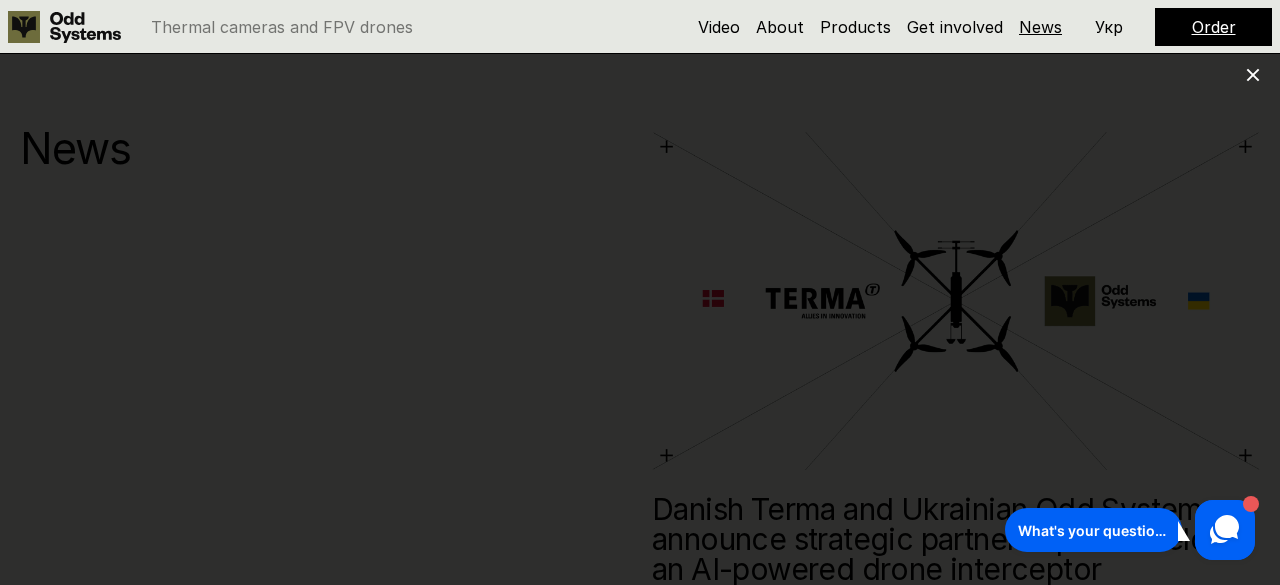 scroll, scrollTop: 7946, scrollLeft: 0, axis: vertical 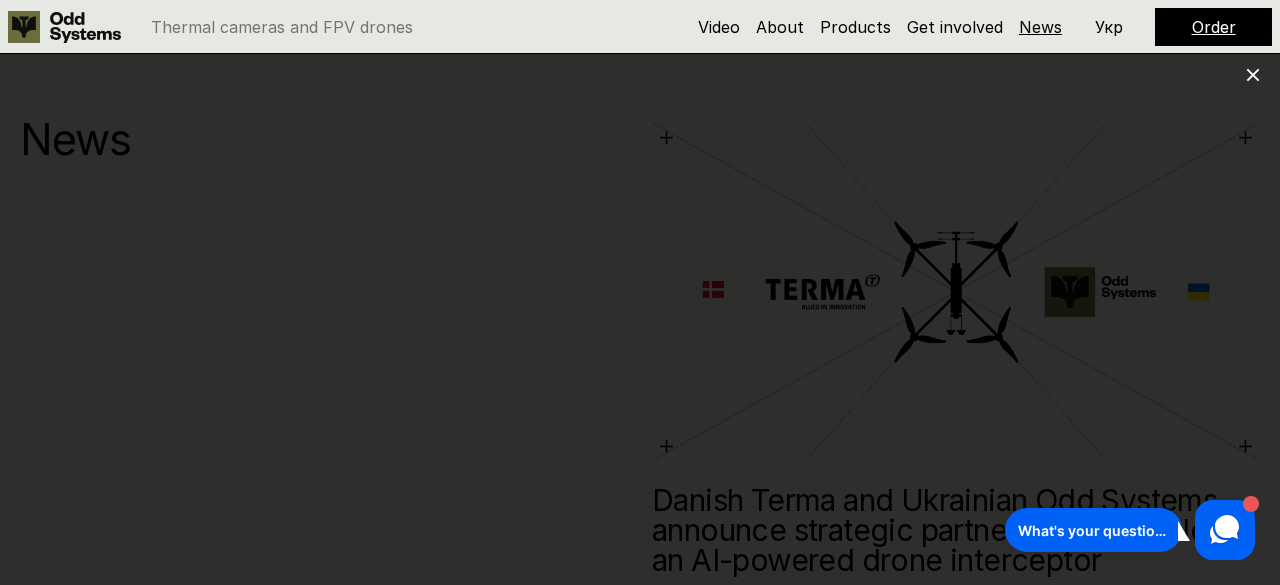 click on "News" at bounding box center [1040, 27] 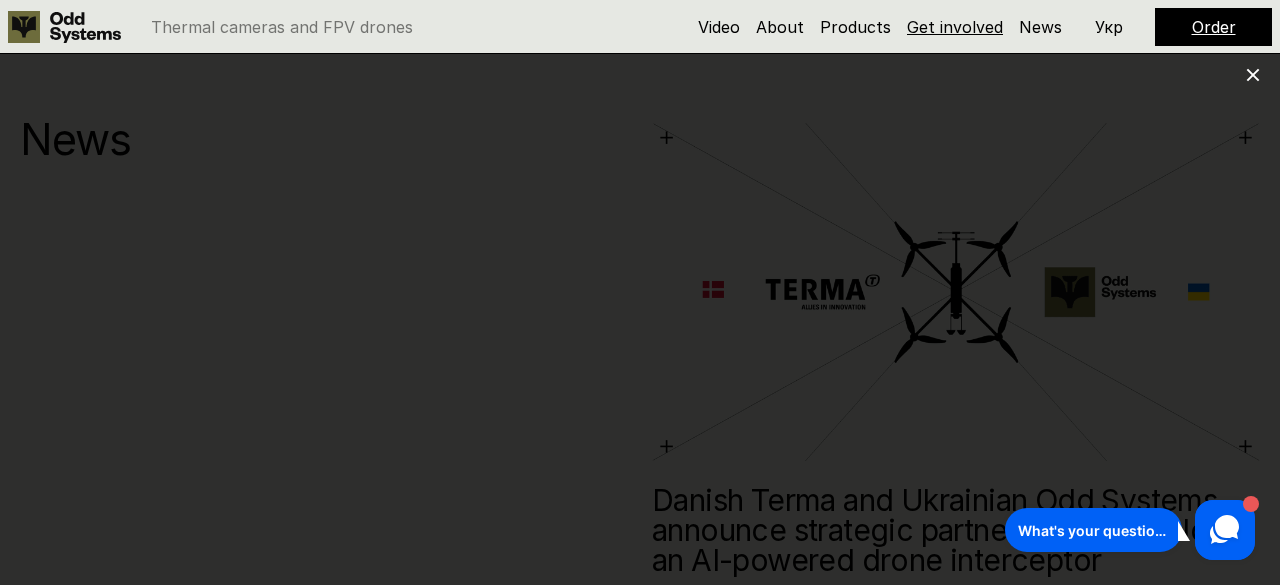 click on "Get involved" at bounding box center (955, 27) 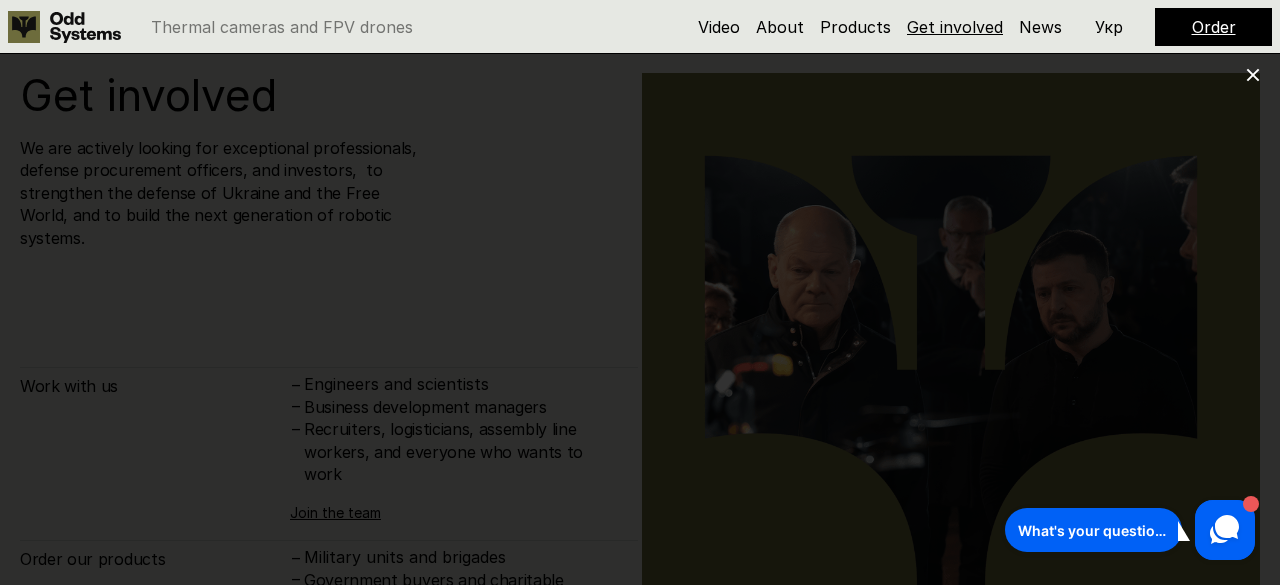 scroll, scrollTop: 7054, scrollLeft: 0, axis: vertical 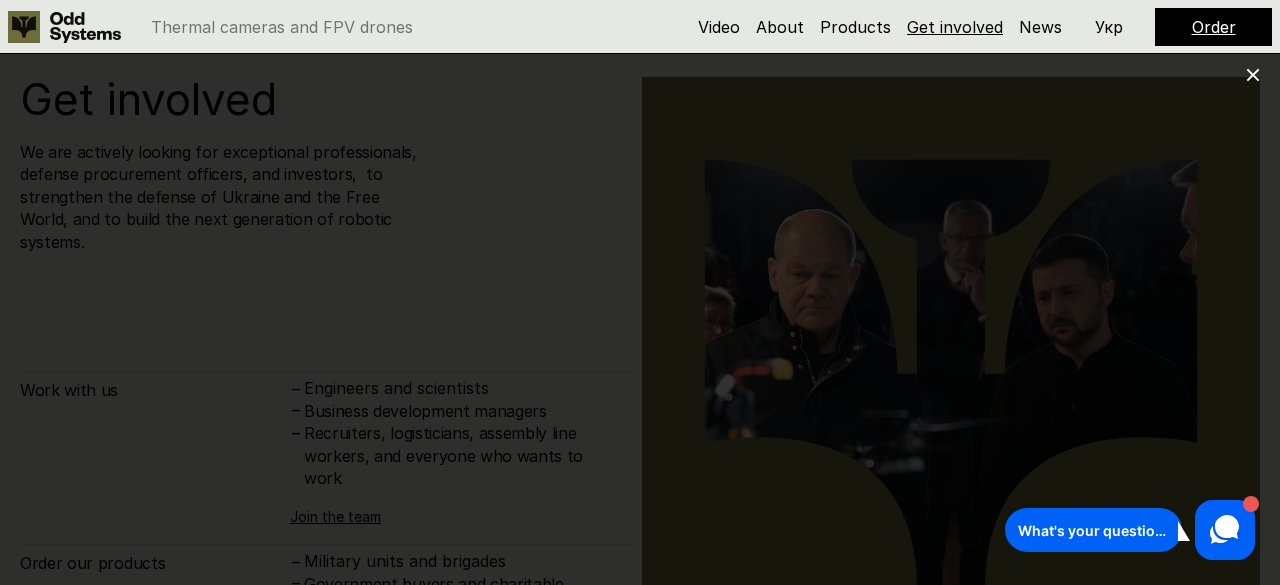 click on "Get involved" at bounding box center (955, 27) 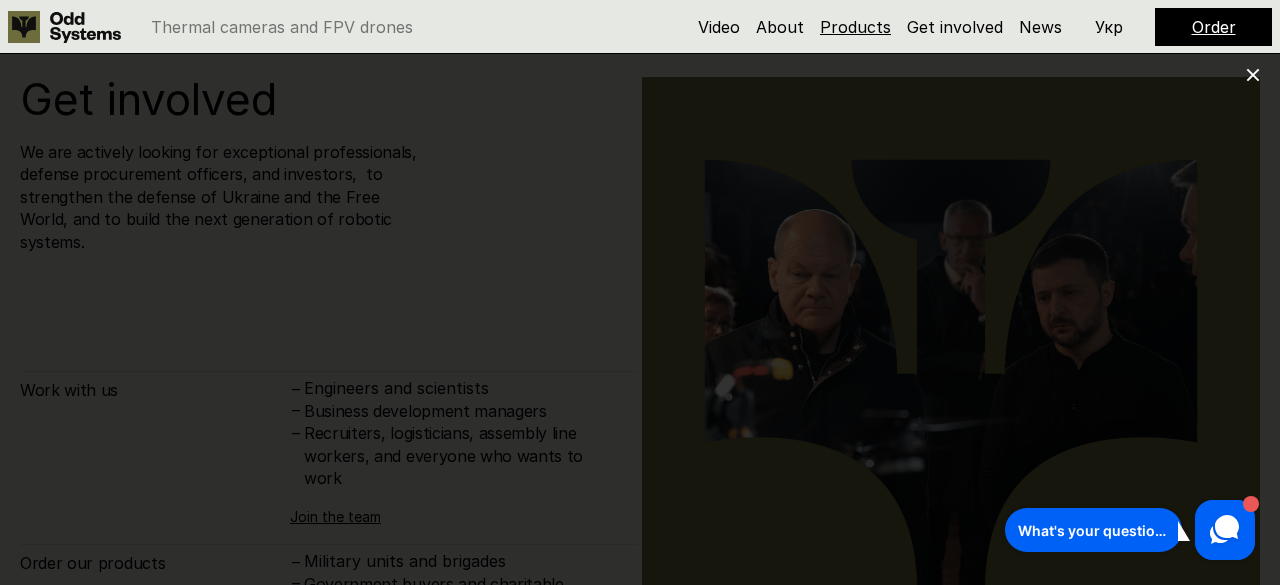click on "Products" at bounding box center [855, 27] 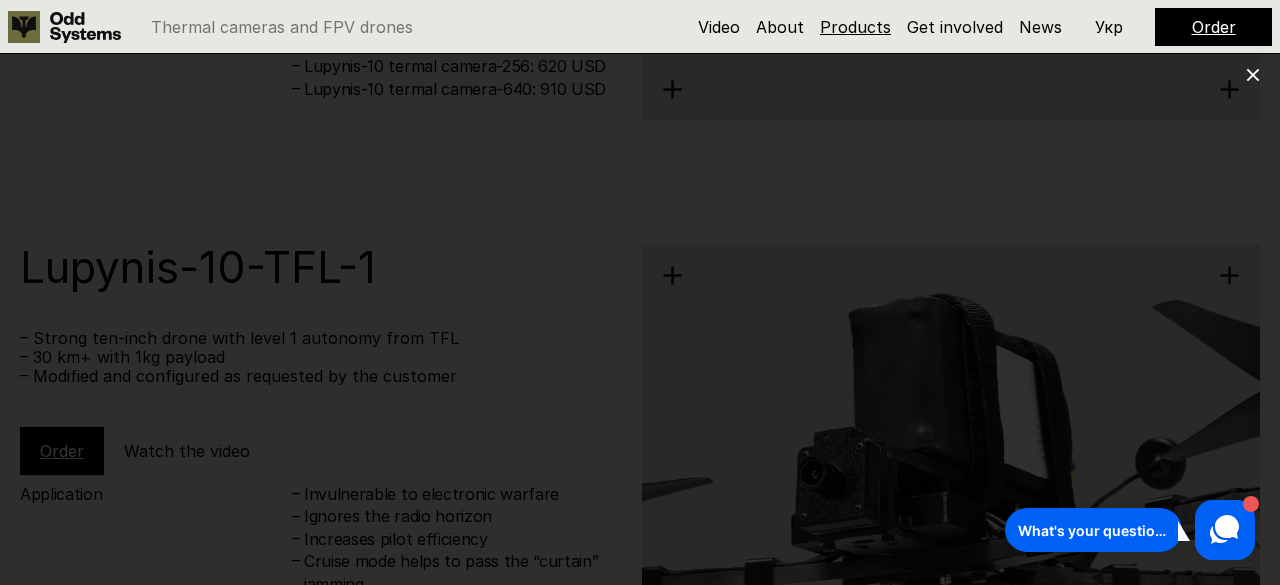 click on "Products" at bounding box center [855, 27] 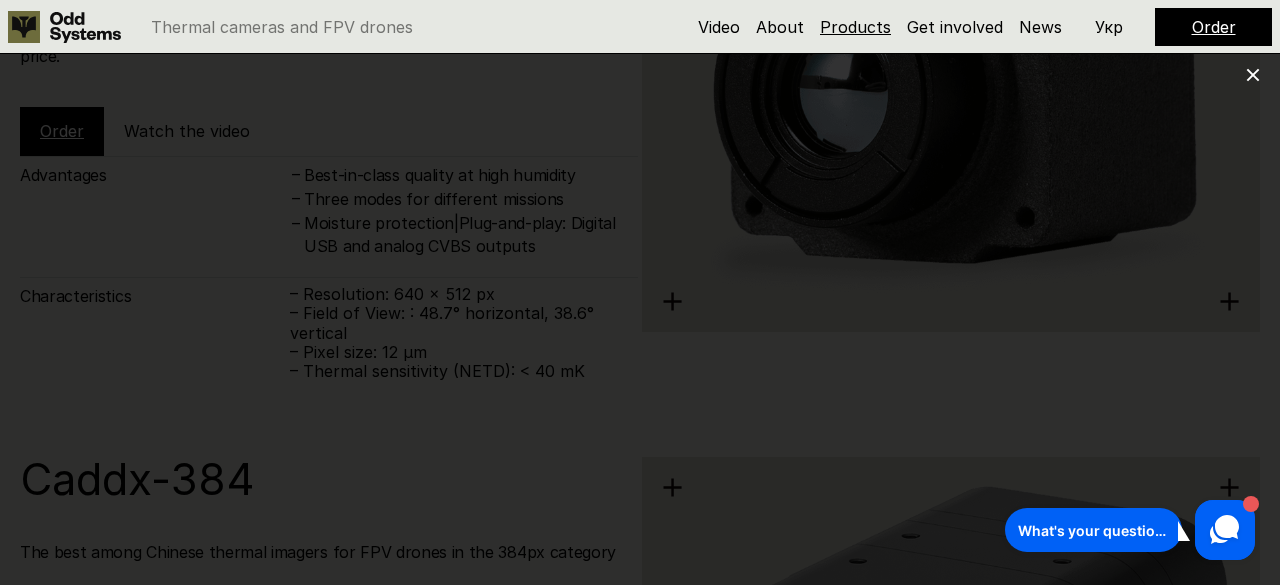 scroll, scrollTop: 1201, scrollLeft: 0, axis: vertical 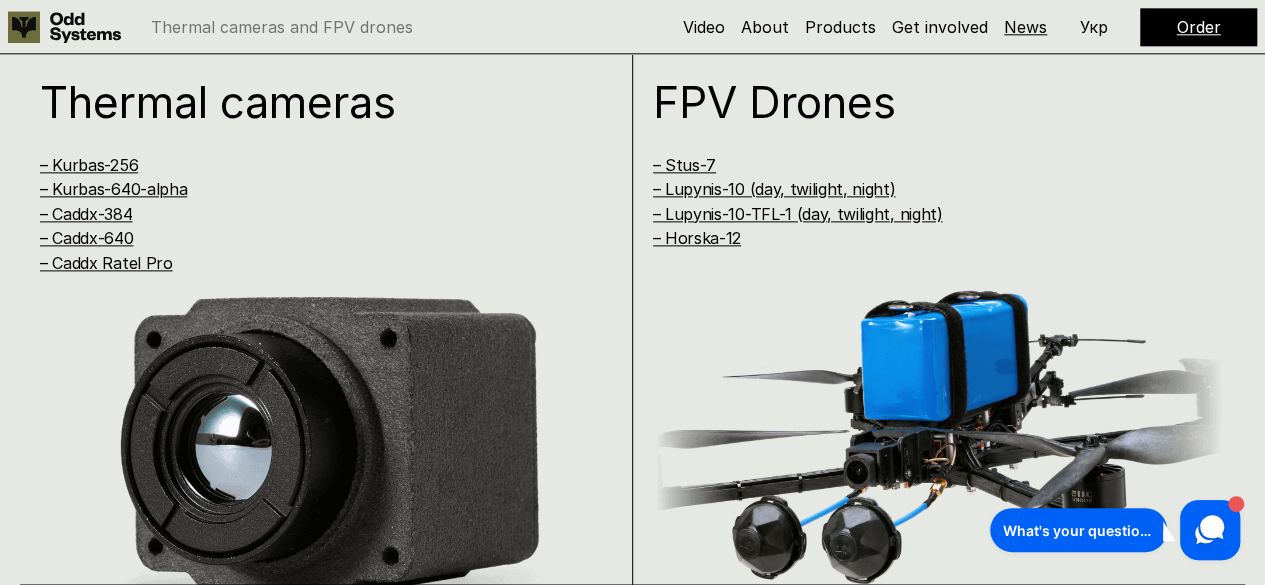 click on "News" at bounding box center [1025, 27] 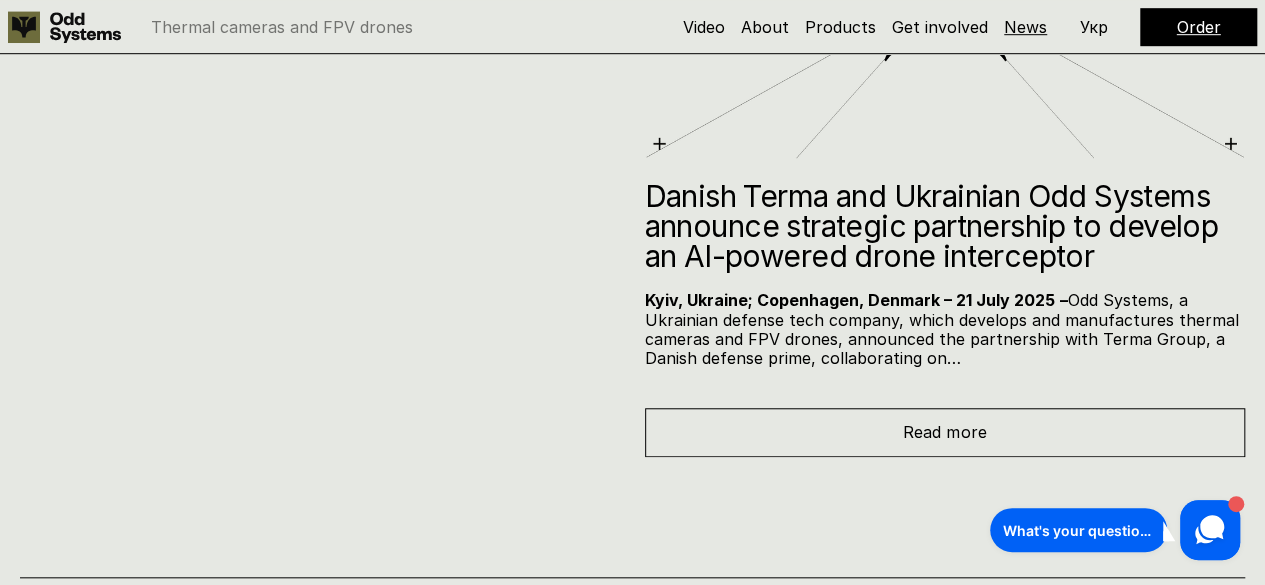 scroll, scrollTop: 8247, scrollLeft: 0, axis: vertical 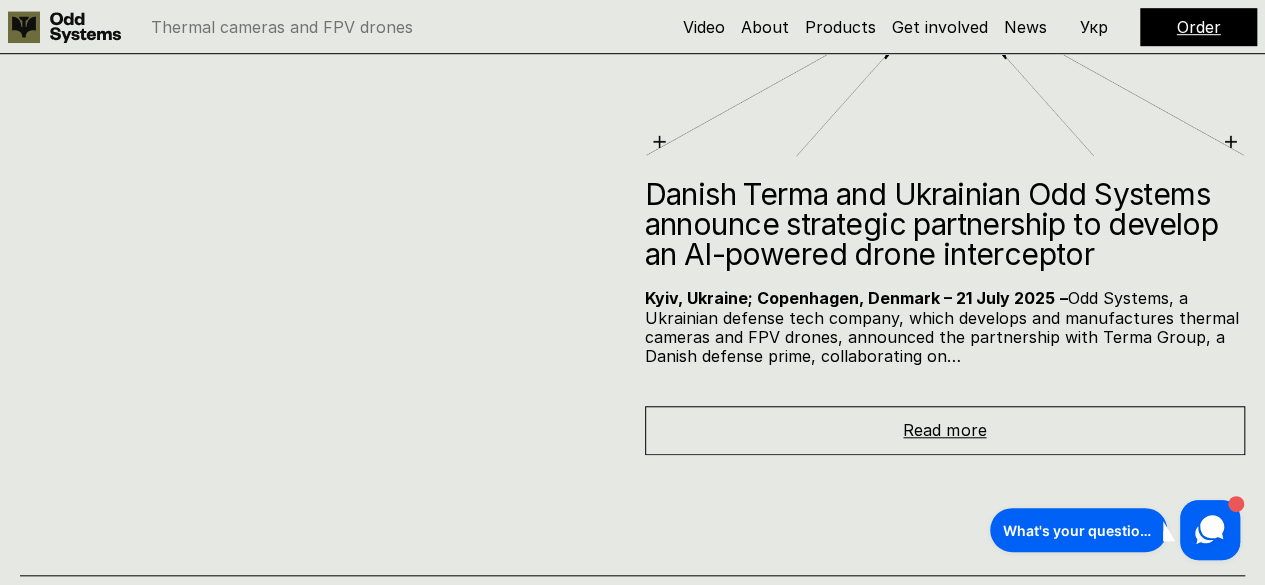 click on "Read more" at bounding box center [944, 430] 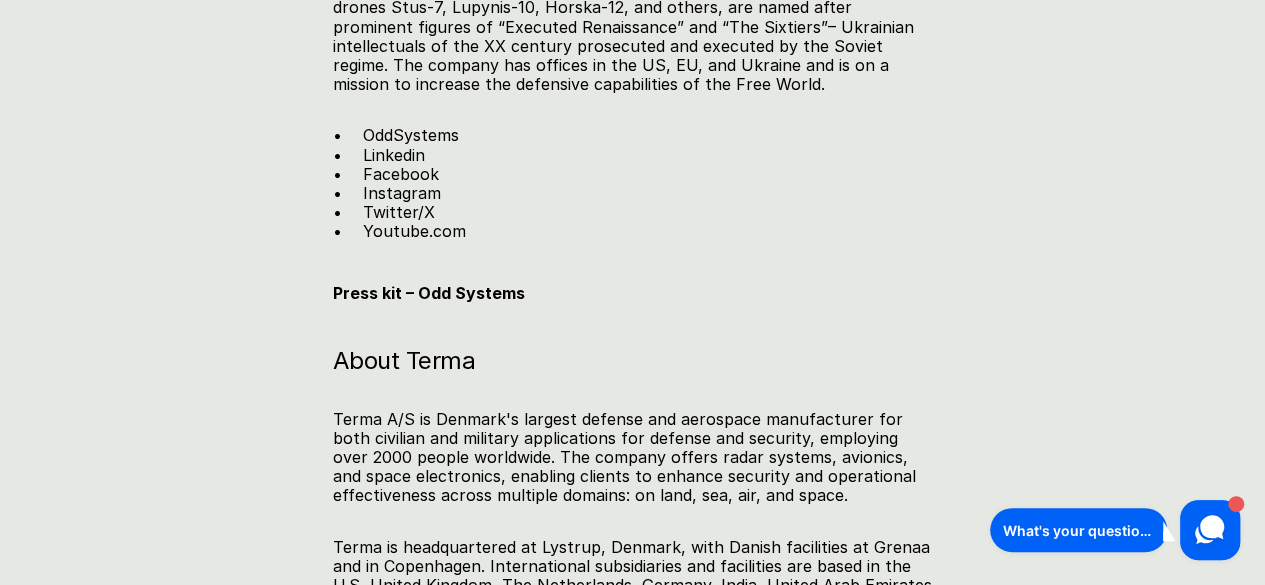 scroll, scrollTop: 3111, scrollLeft: 0, axis: vertical 